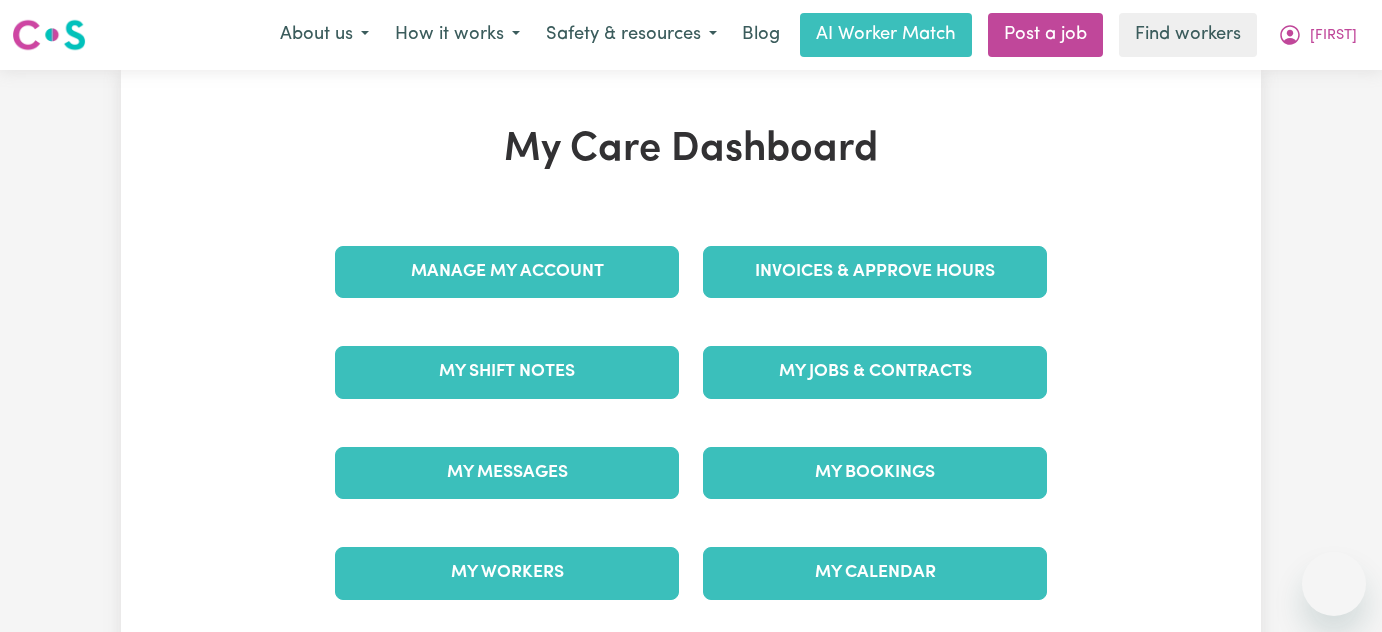 scroll, scrollTop: 0, scrollLeft: 0, axis: both 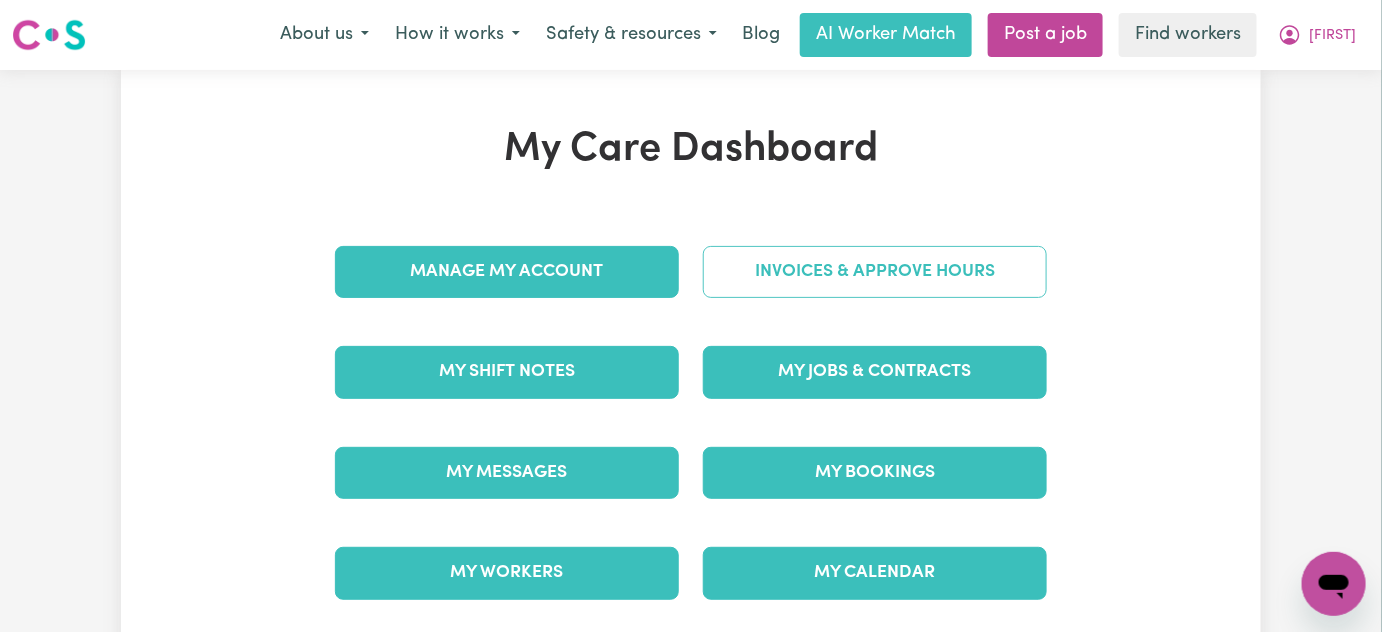 click on "Invoices & Approve Hours" at bounding box center (875, 272) 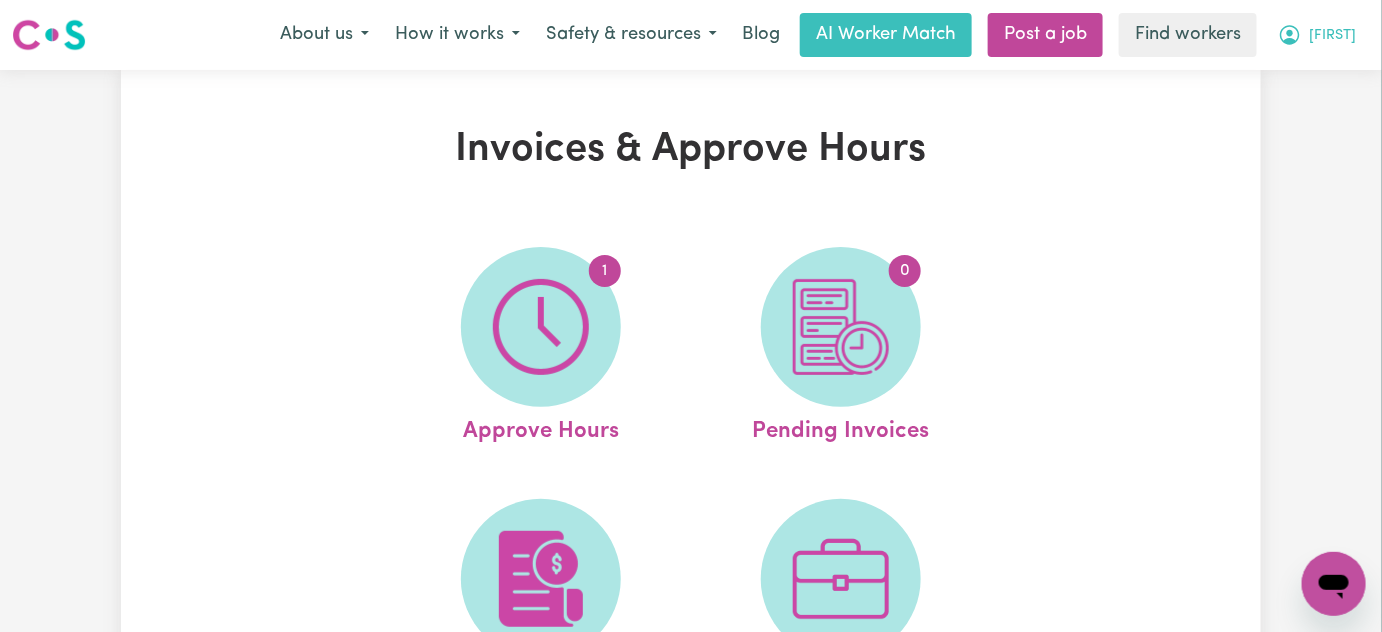click on "[FIRST]" at bounding box center (1333, 36) 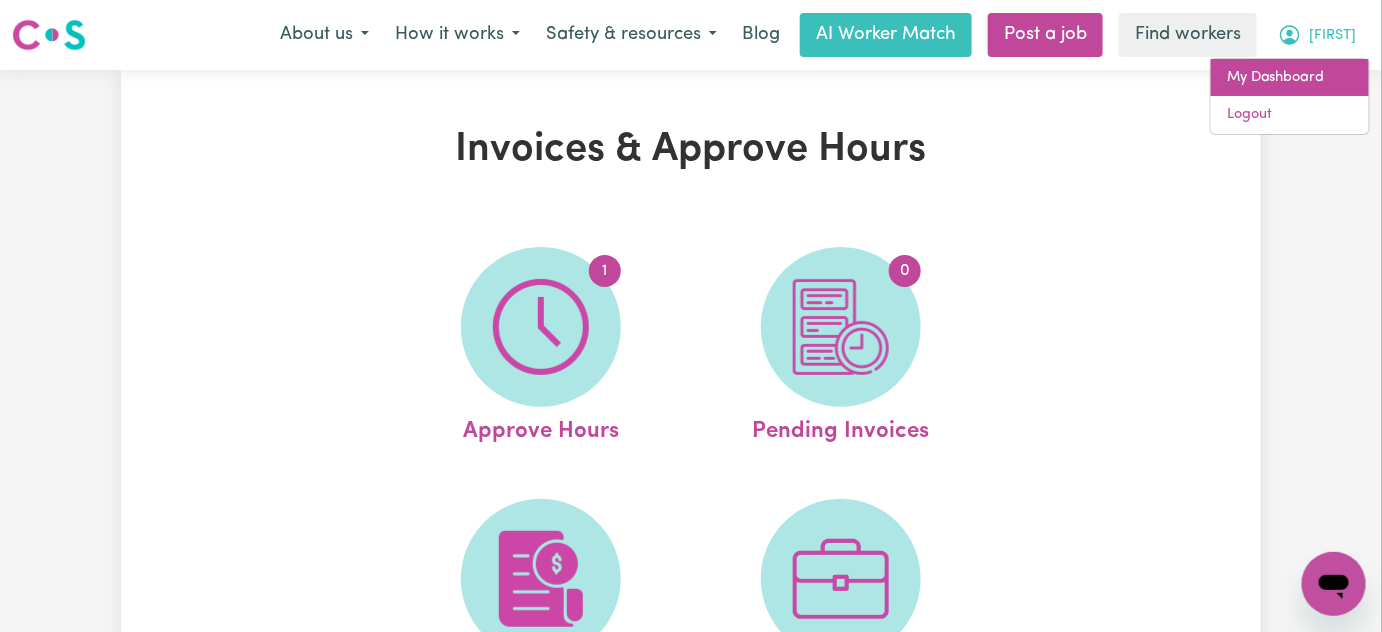 click on "My Dashboard" at bounding box center (1290, 78) 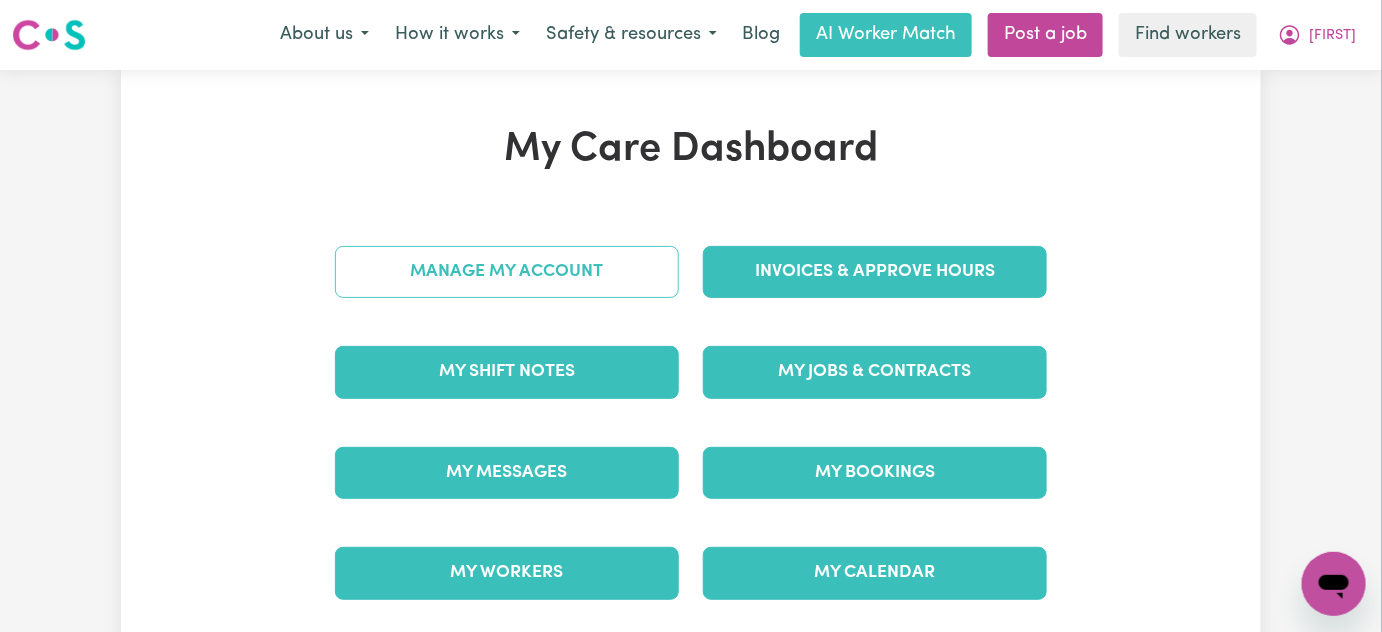 click on "Manage My Account" at bounding box center (507, 272) 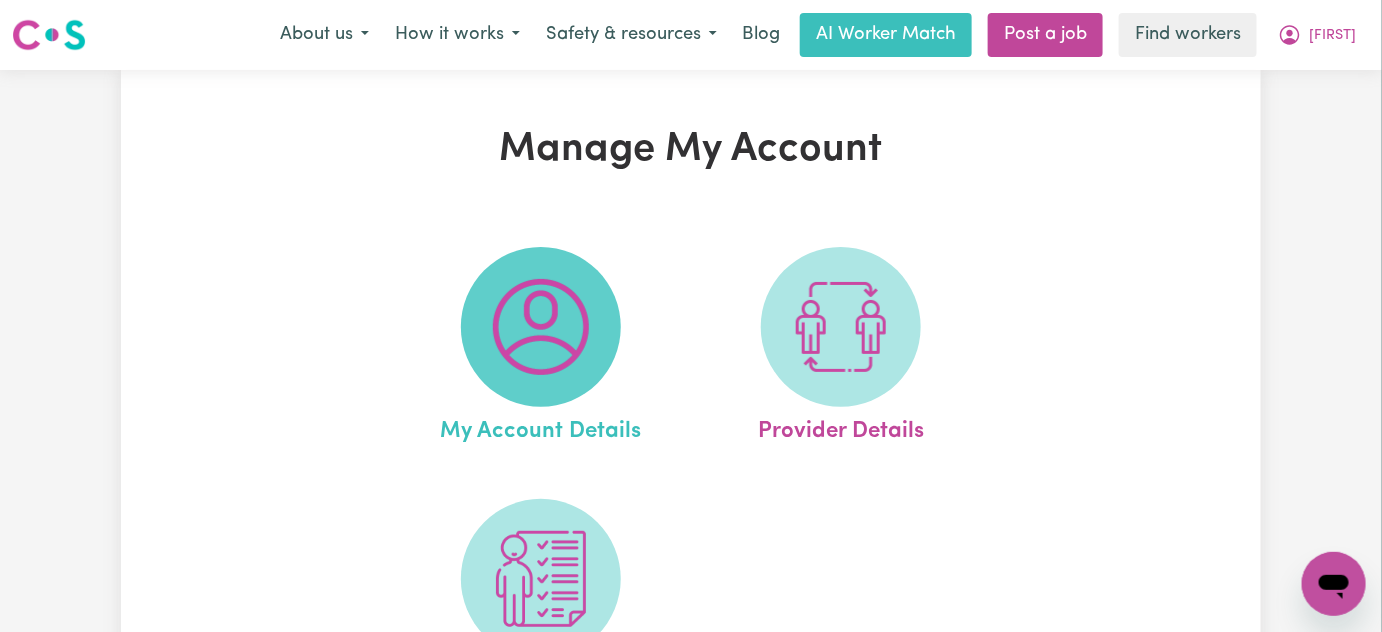 scroll, scrollTop: 229, scrollLeft: 0, axis: vertical 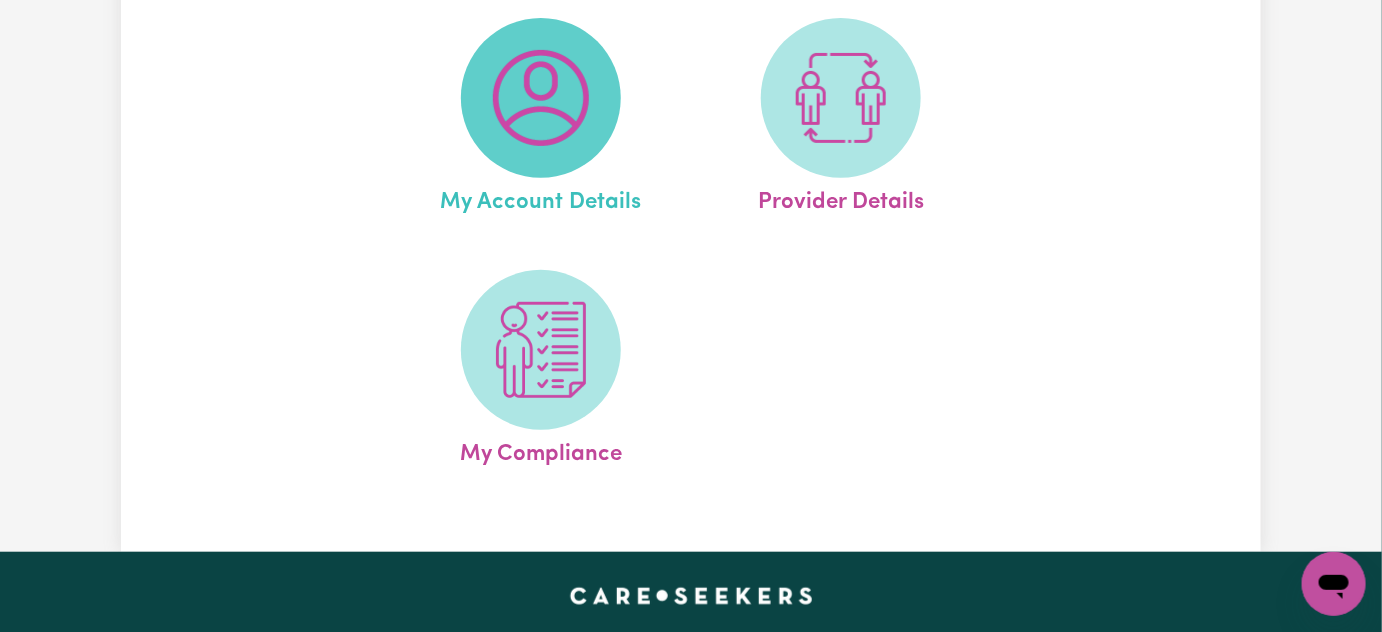 click at bounding box center [541, 350] 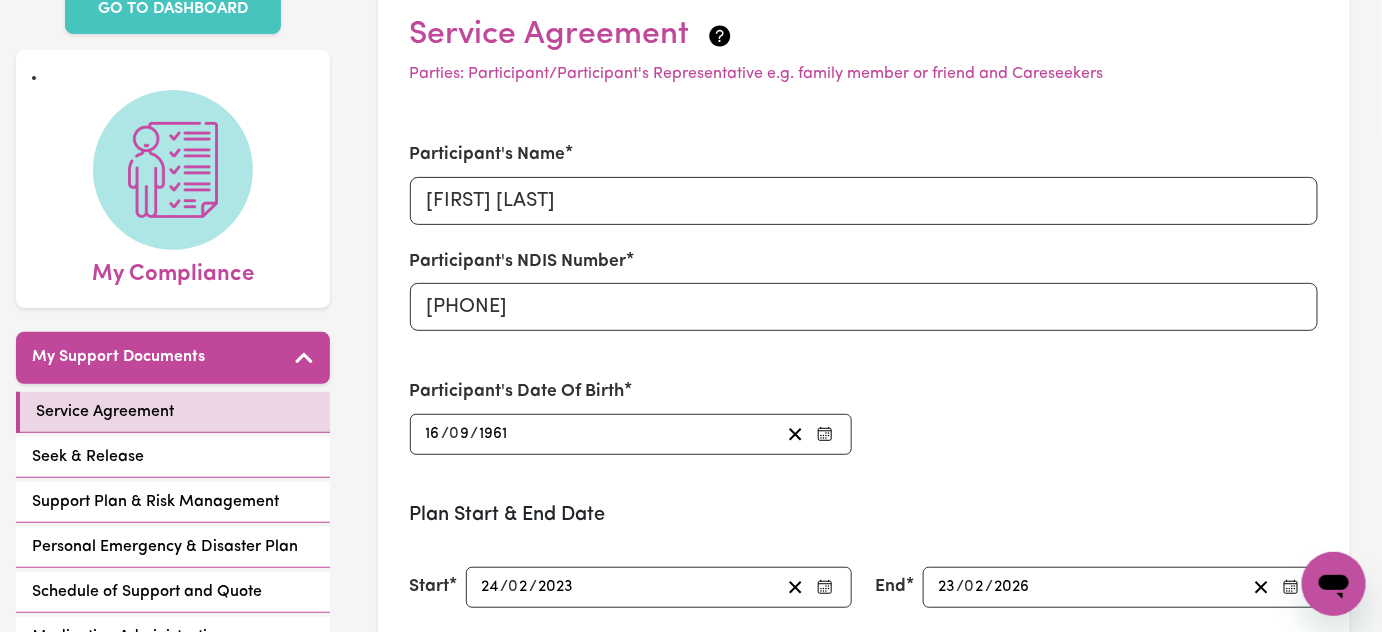 scroll, scrollTop: 117, scrollLeft: 0, axis: vertical 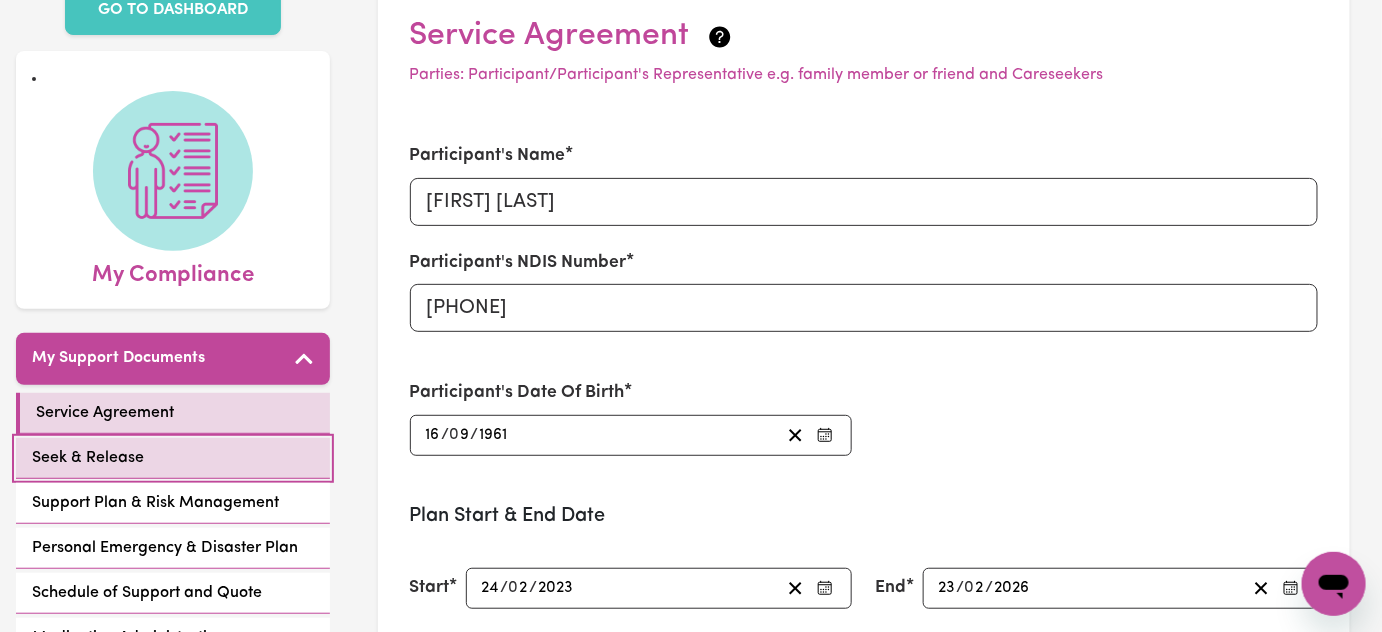 click on "Seek & Release" at bounding box center (173, 458) 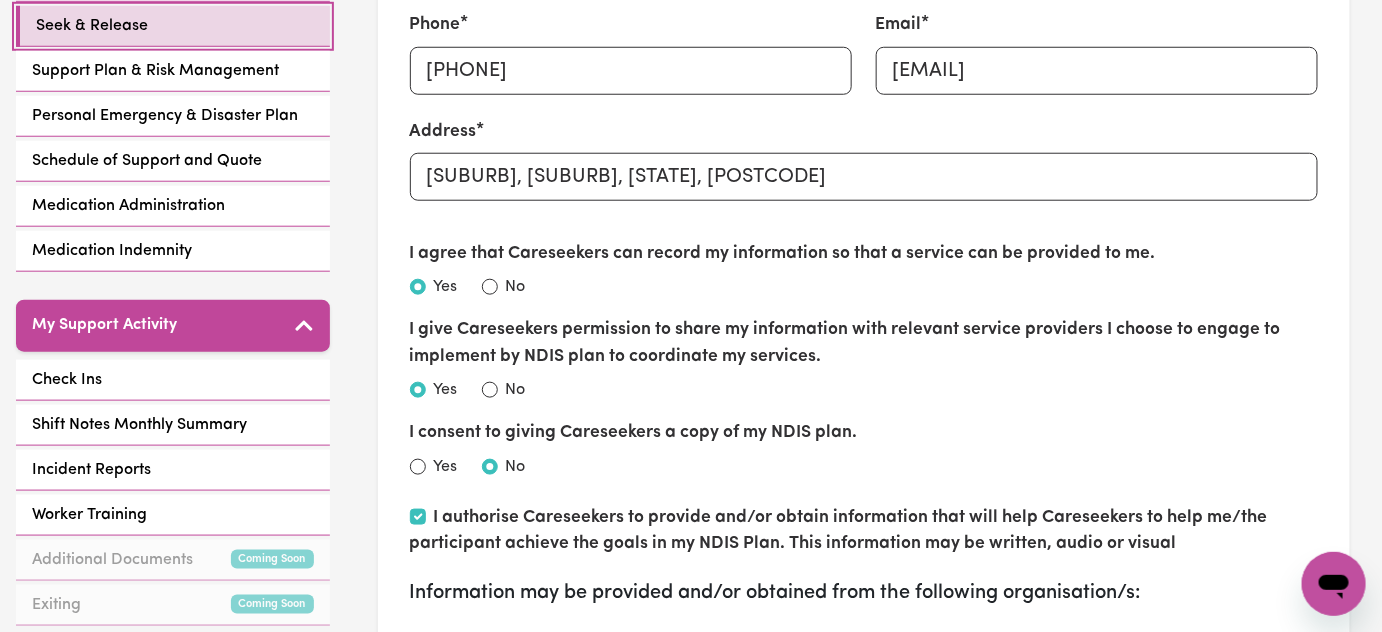 scroll, scrollTop: 547, scrollLeft: 0, axis: vertical 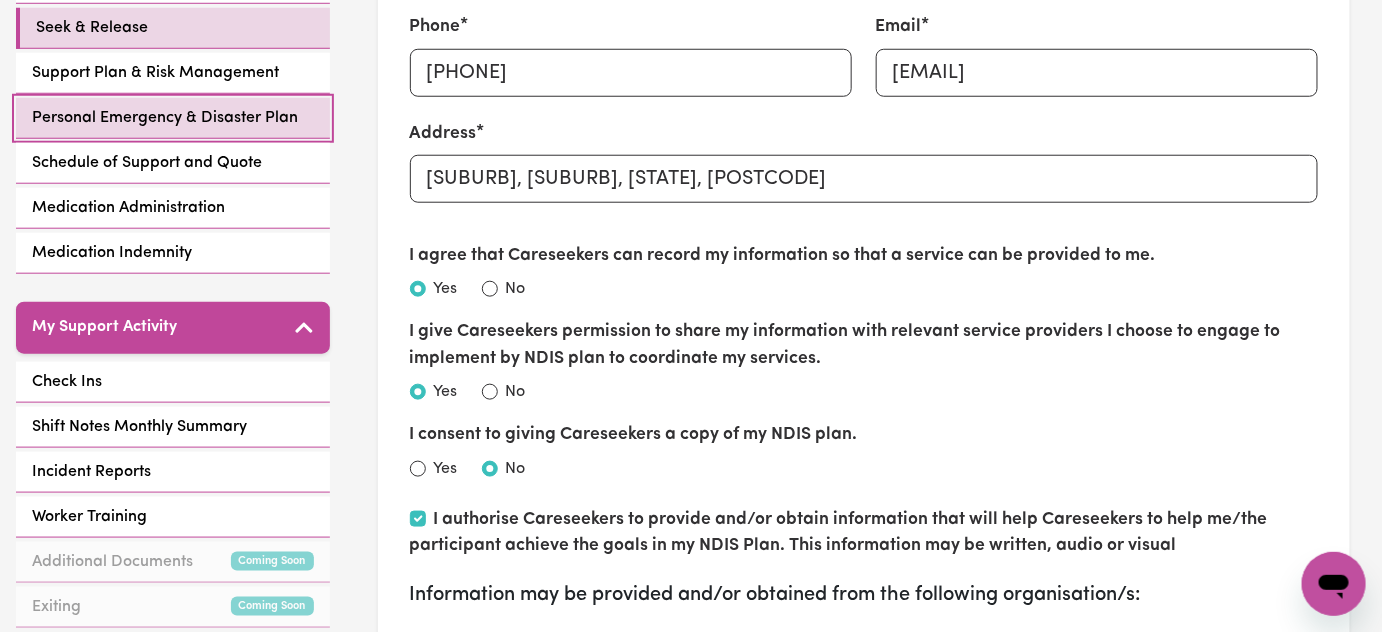 click on "Personal Emergency & Disaster Plan" at bounding box center (173, 118) 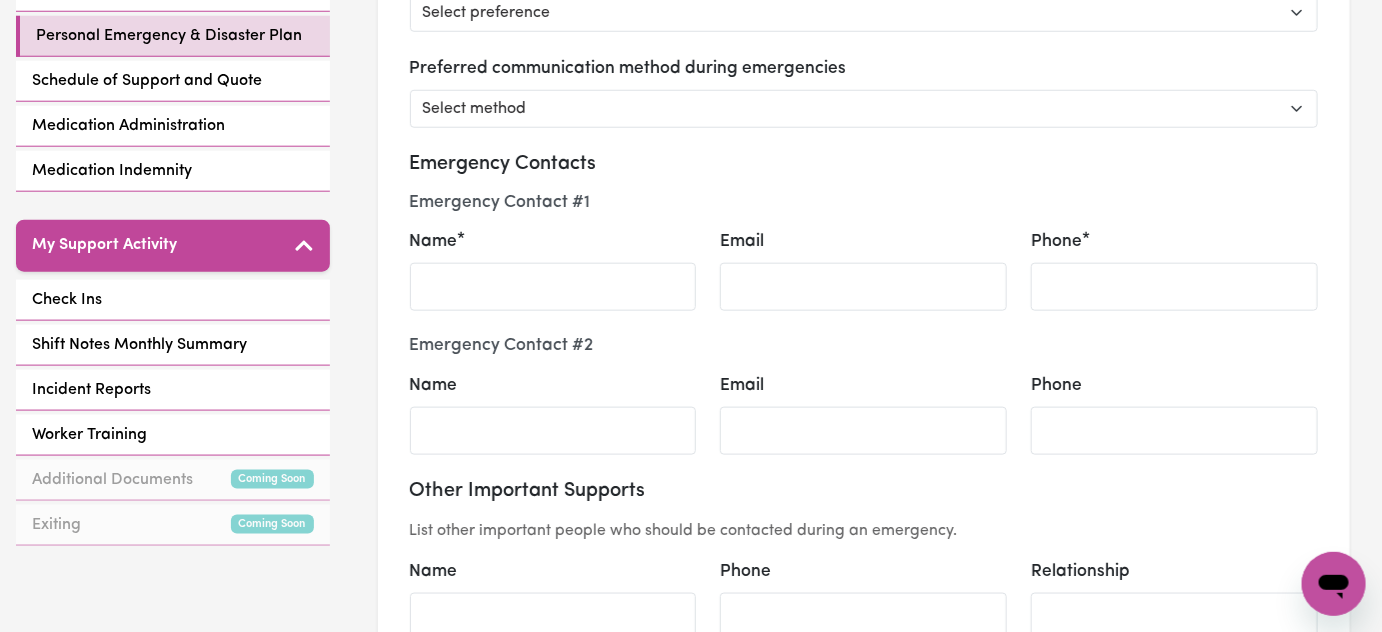 scroll, scrollTop: 624, scrollLeft: 0, axis: vertical 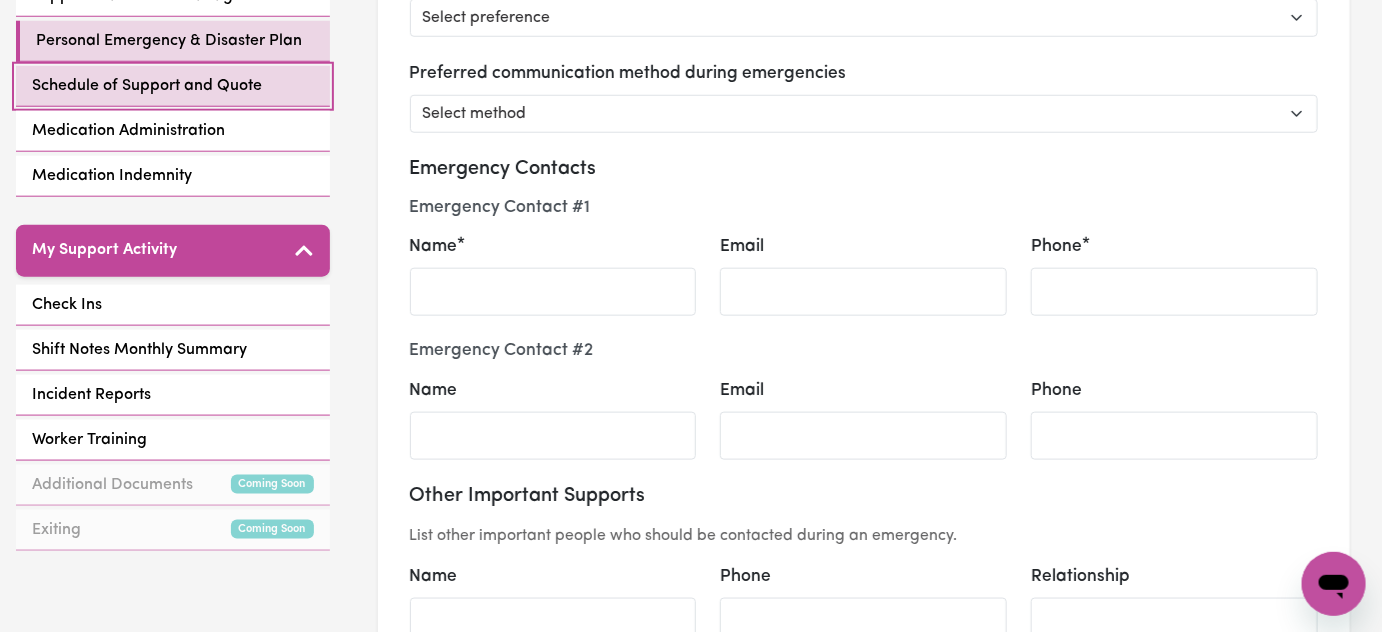 click on "Schedule of Support and Quote" at bounding box center [173, 86] 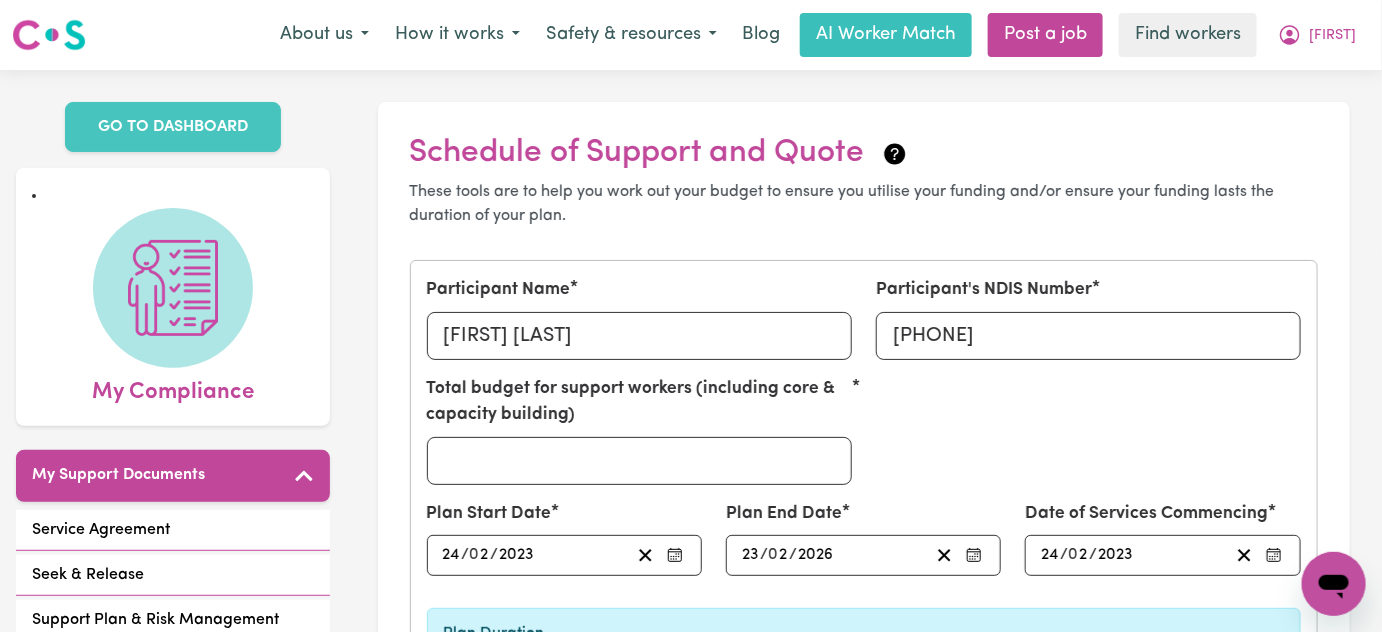 scroll, scrollTop: 216, scrollLeft: 0, axis: vertical 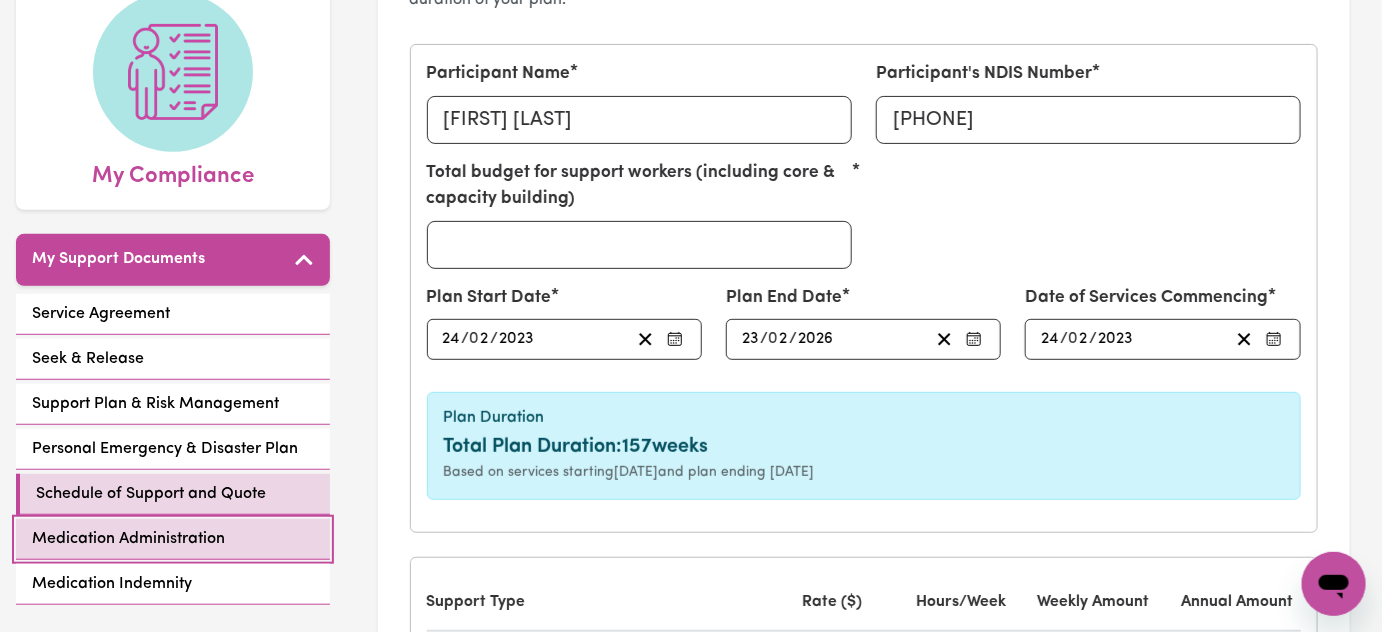 click on "Medication Administration" at bounding box center [128, 539] 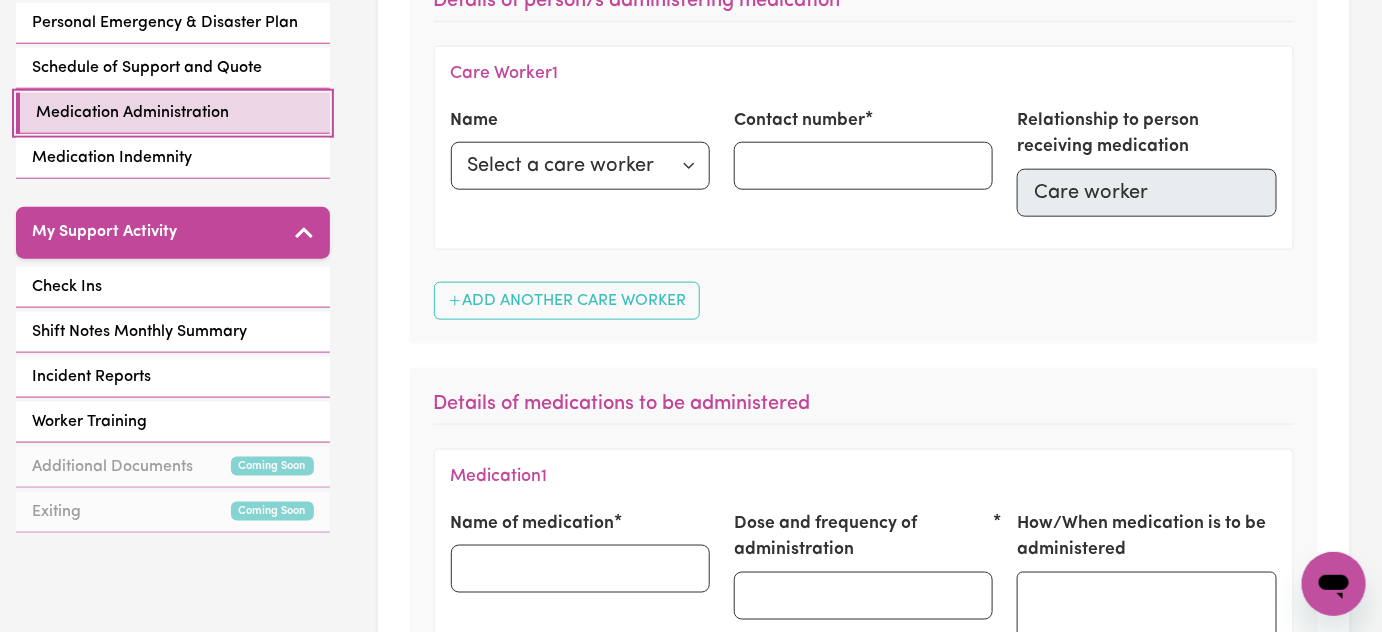 scroll, scrollTop: 614, scrollLeft: 0, axis: vertical 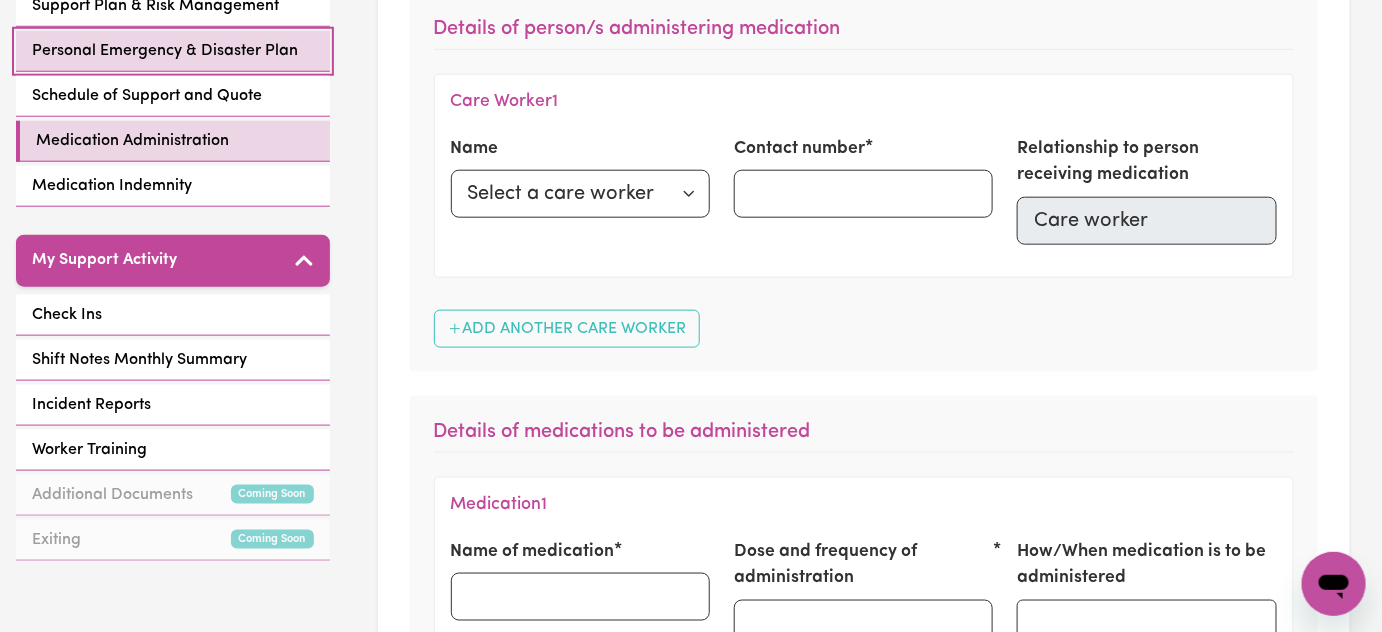 click on "Personal Emergency & Disaster Plan" at bounding box center [173, 51] 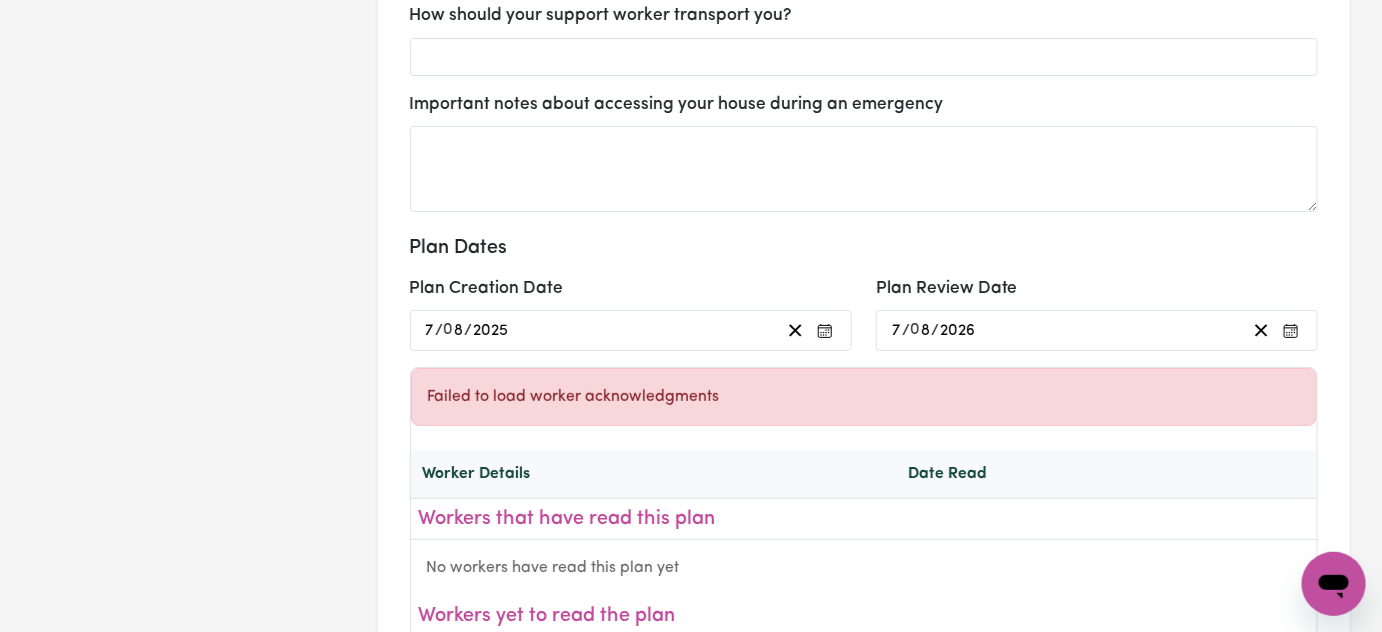 scroll, scrollTop: 2828, scrollLeft: 0, axis: vertical 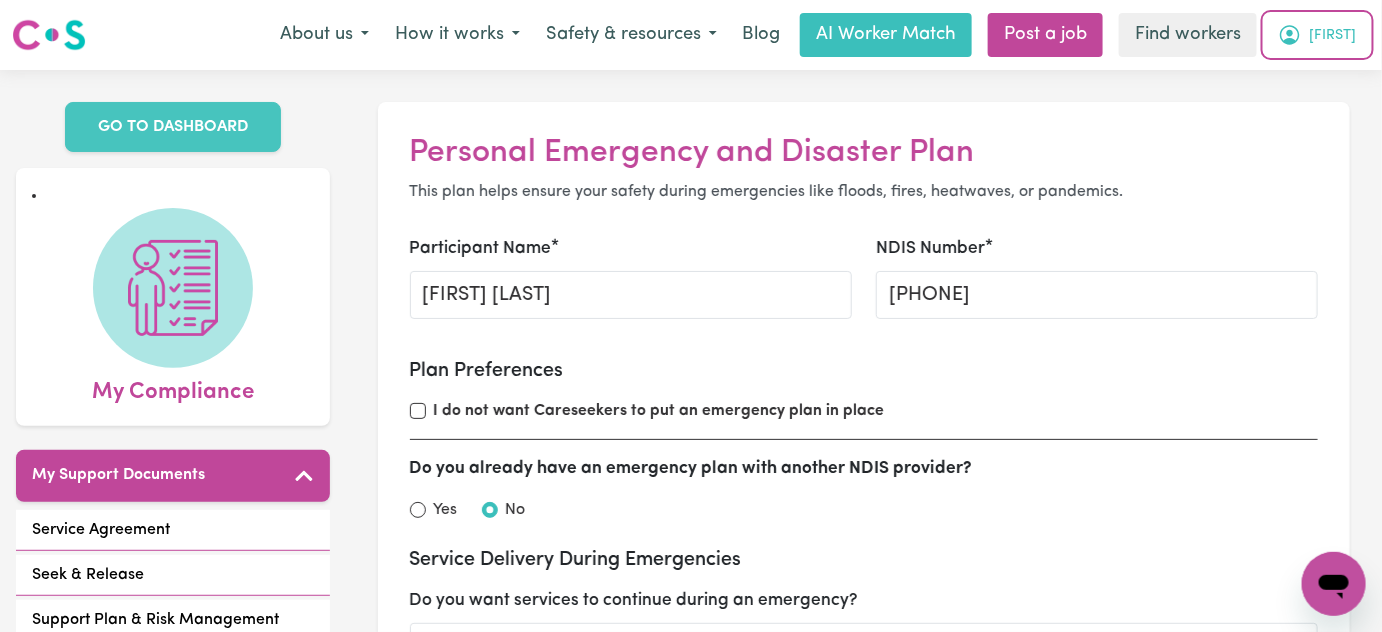 click on "[FIRST]" at bounding box center (1333, 36) 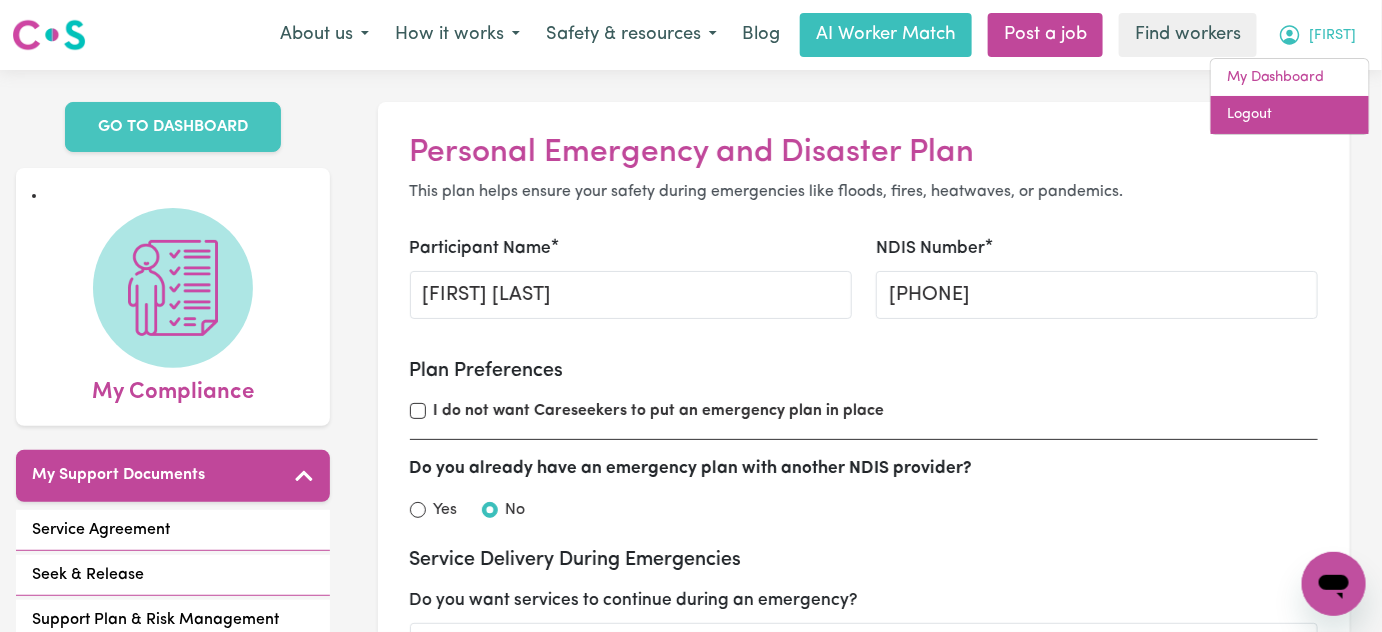 click on "Logout" at bounding box center [1290, 115] 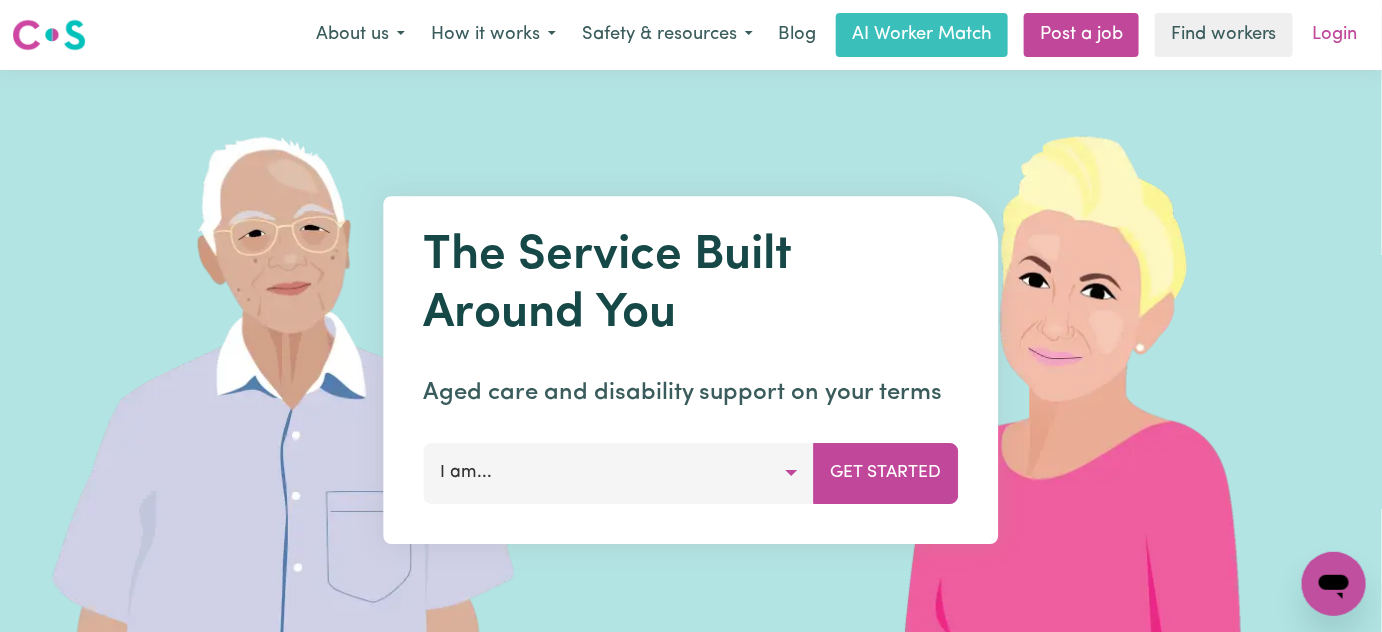 click on "Login" at bounding box center (1335, 35) 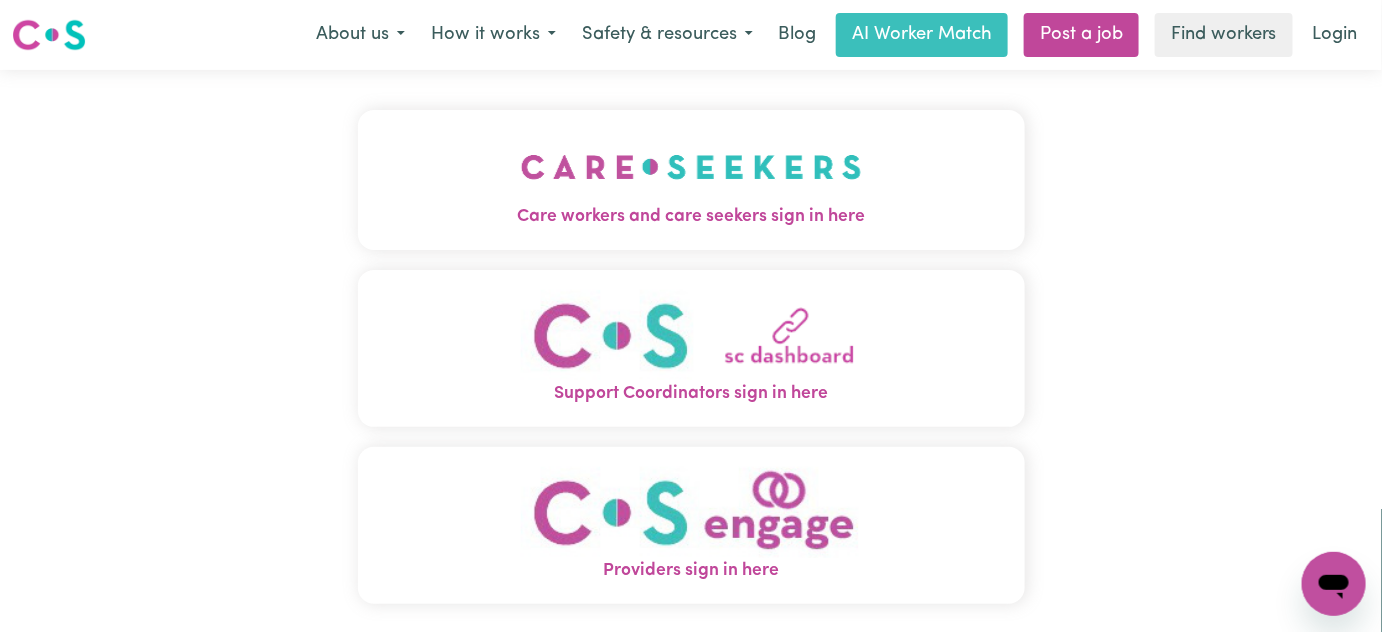 click at bounding box center [691, 167] 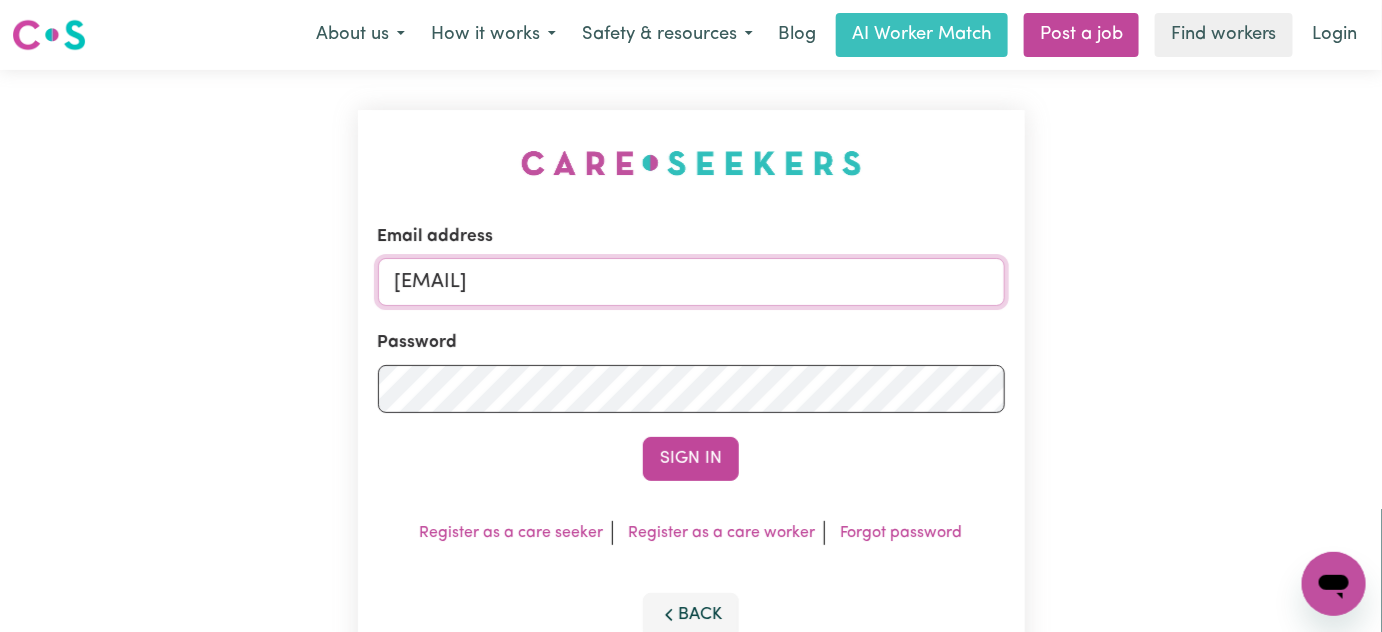 click on "[EMAIL]" at bounding box center [691, 282] 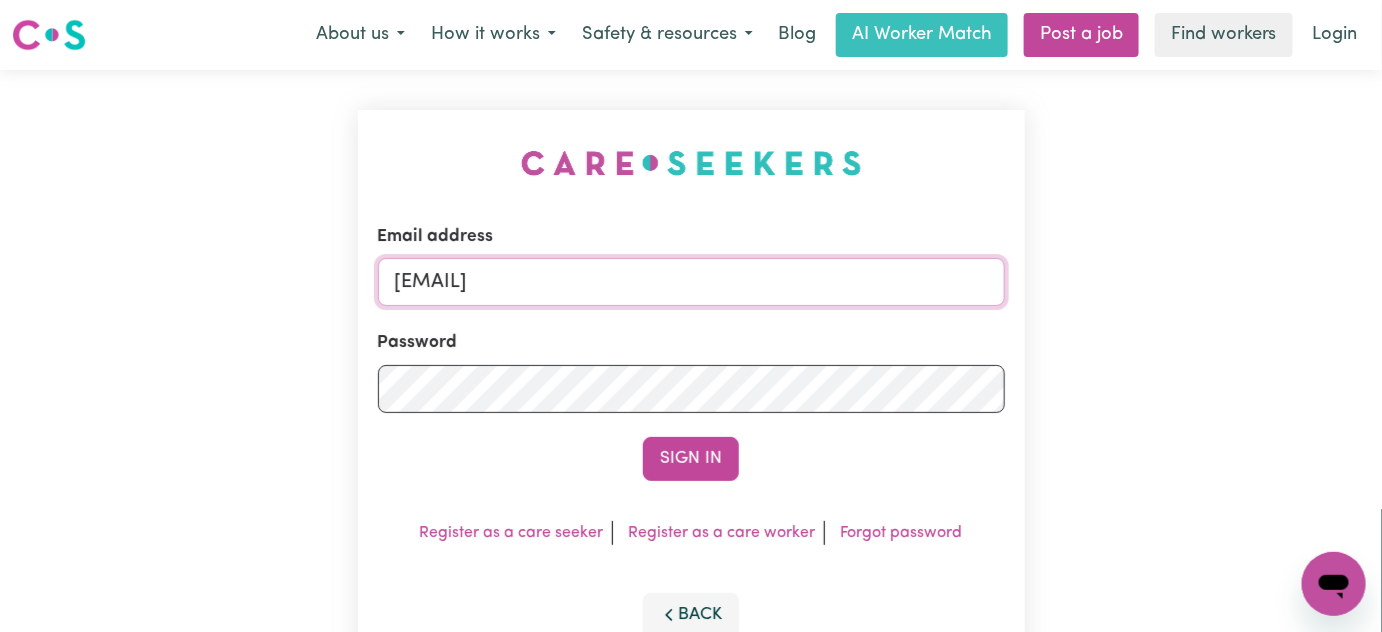 drag, startPoint x: 904, startPoint y: 289, endPoint x: 497, endPoint y: 291, distance: 407.0049 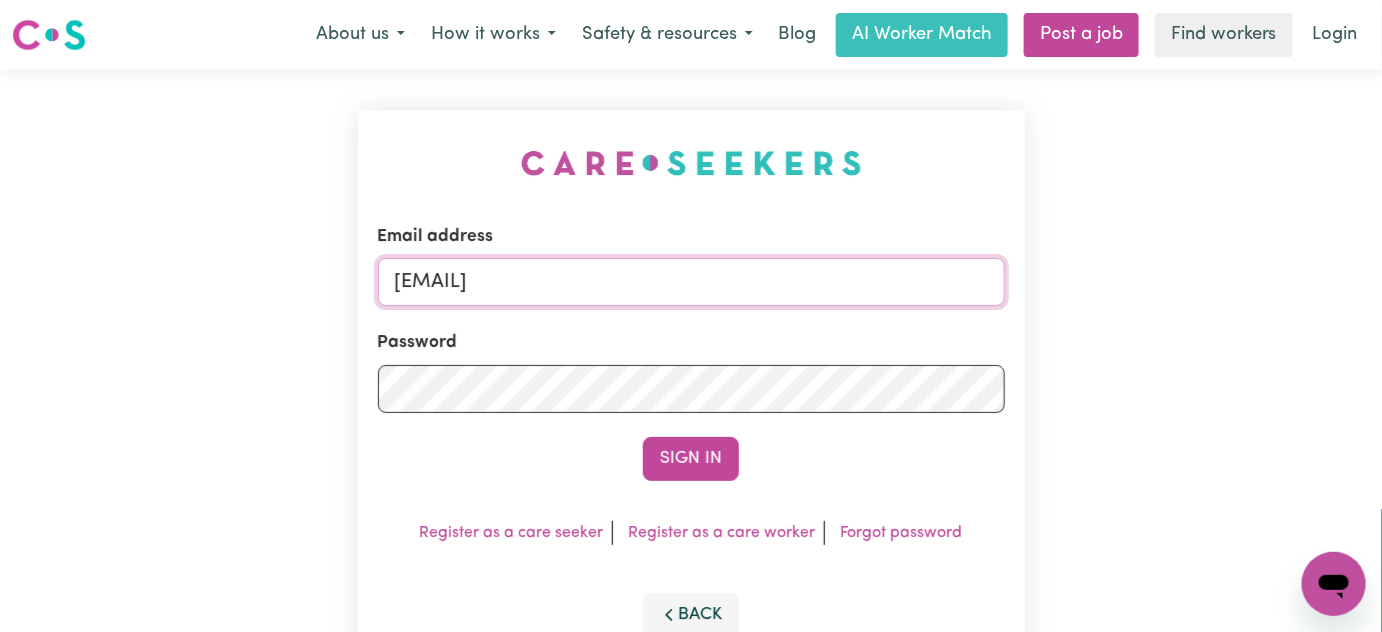 click on "[EMAIL]" at bounding box center (691, 282) 